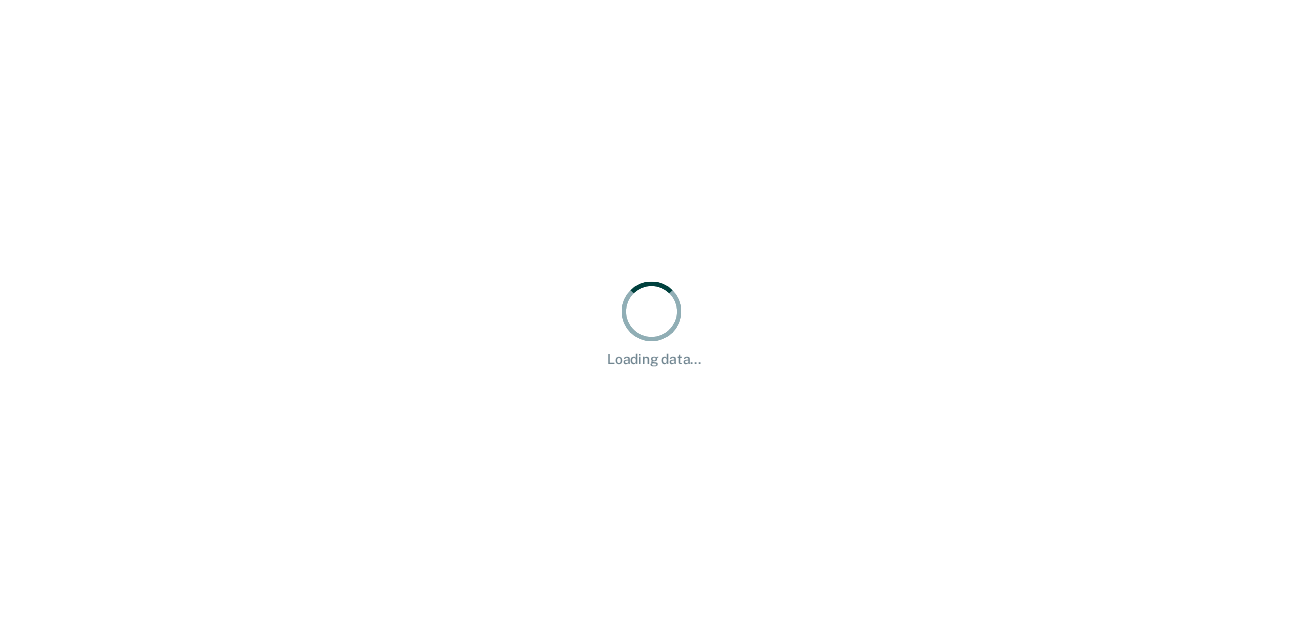 scroll, scrollTop: 0, scrollLeft: 0, axis: both 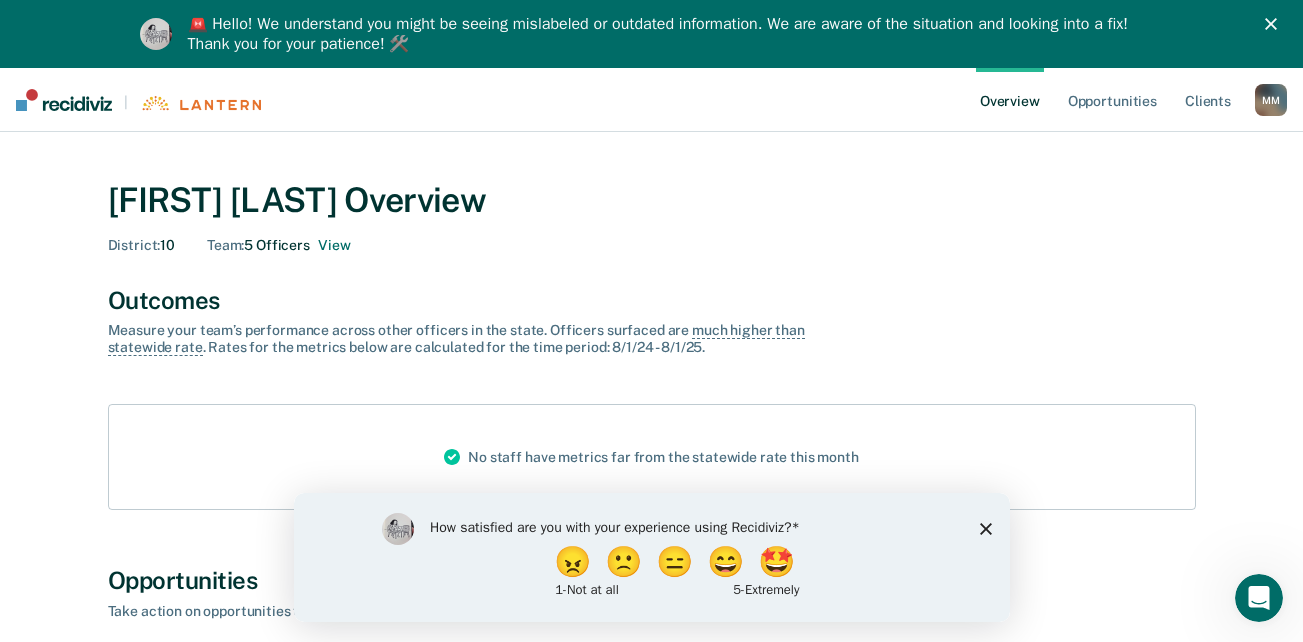 click 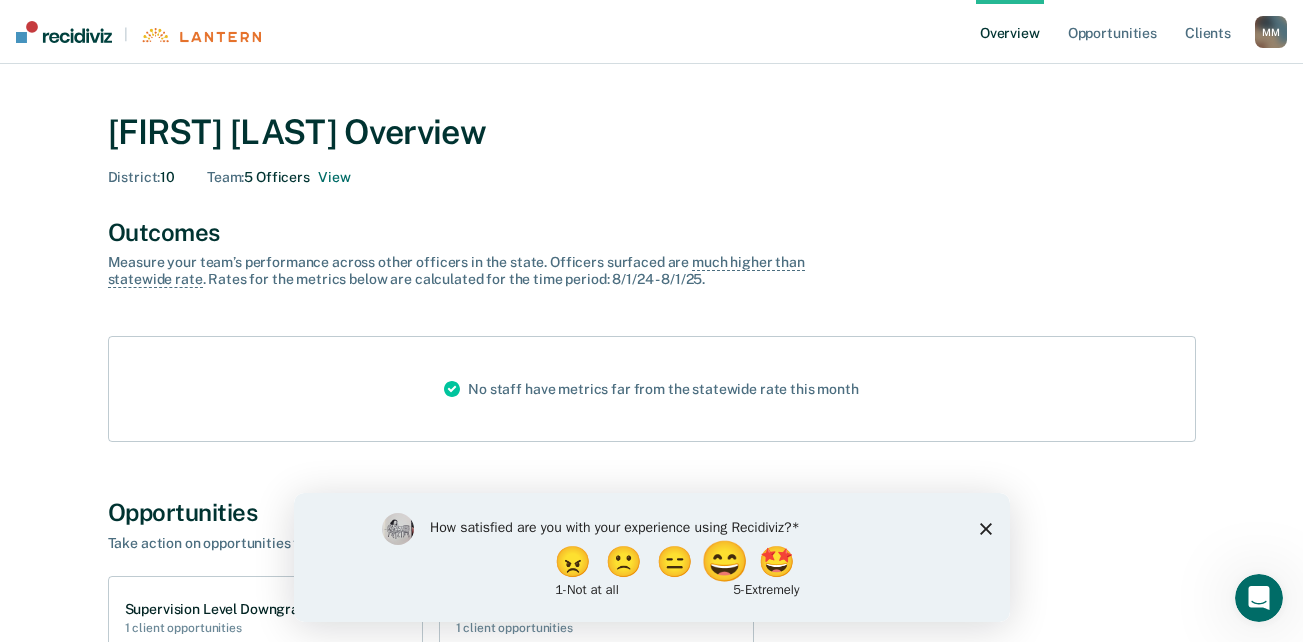 click on "😄" at bounding box center (726, 561) 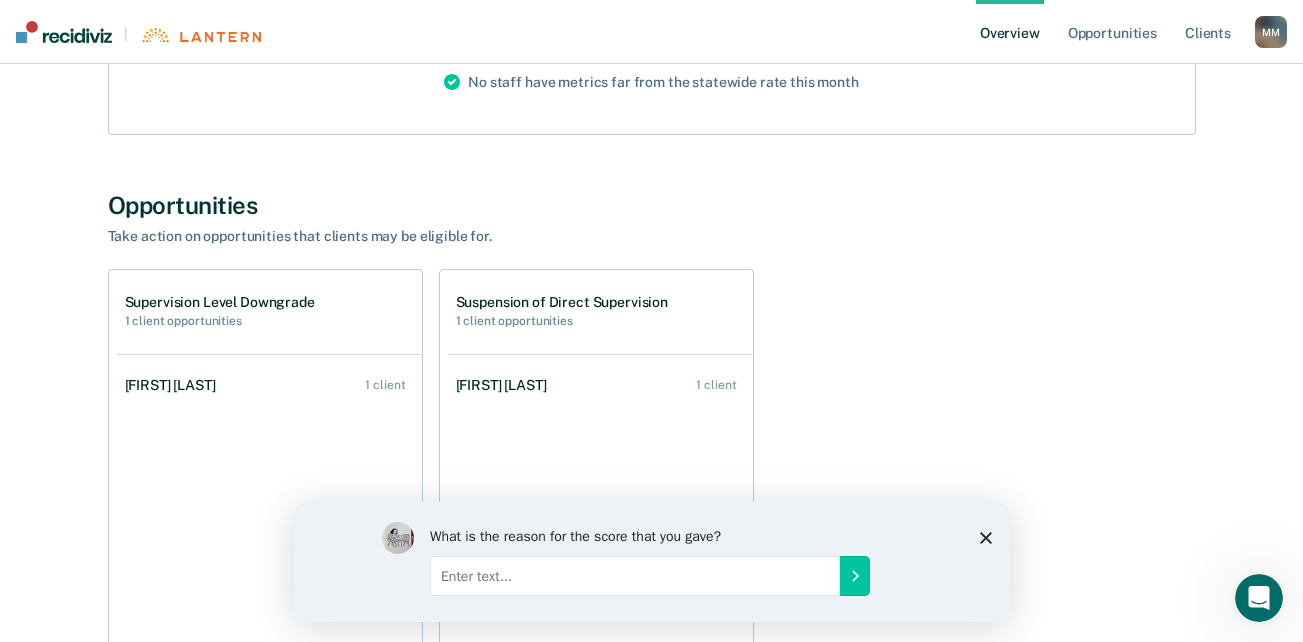 scroll, scrollTop: 313, scrollLeft: 0, axis: vertical 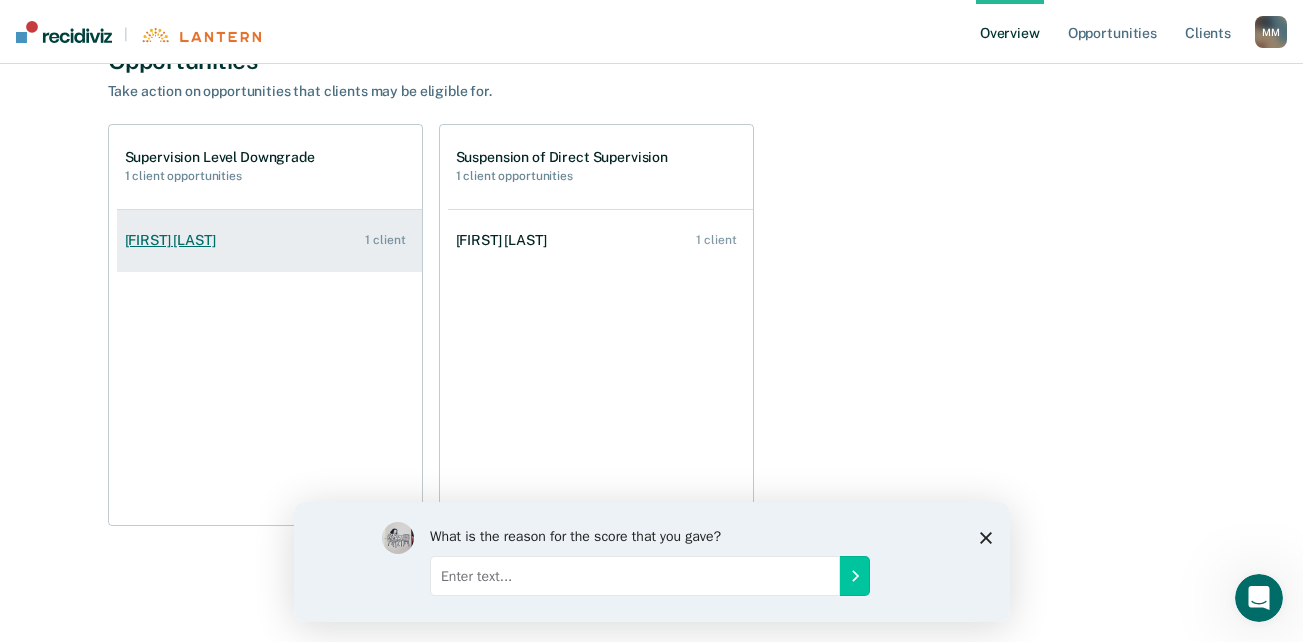 click on "[FIRST] [LAST]   1 client" at bounding box center (269, 240) 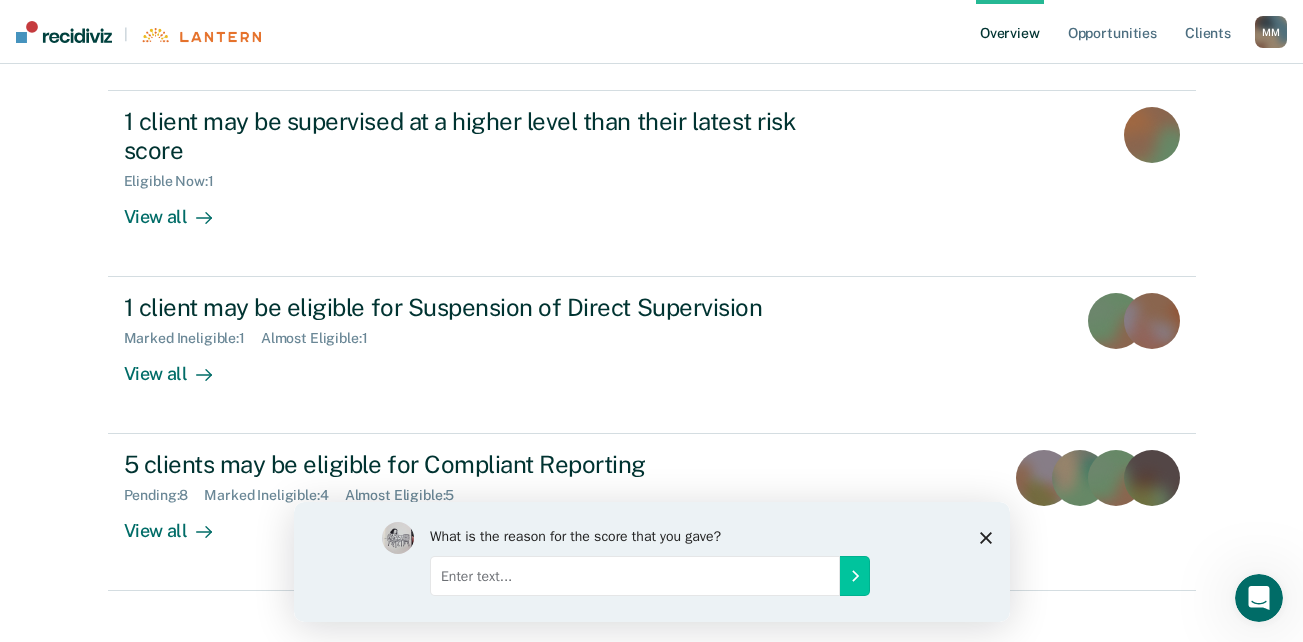 scroll, scrollTop: 0, scrollLeft: 0, axis: both 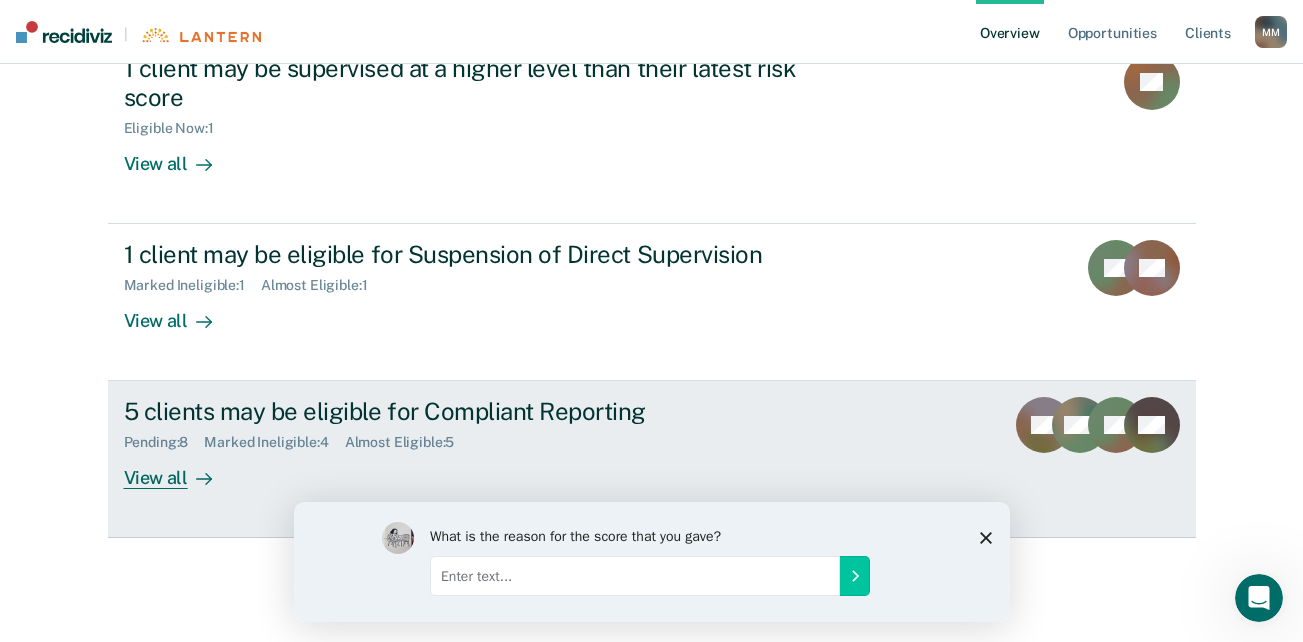 click on "View all" at bounding box center (180, 470) 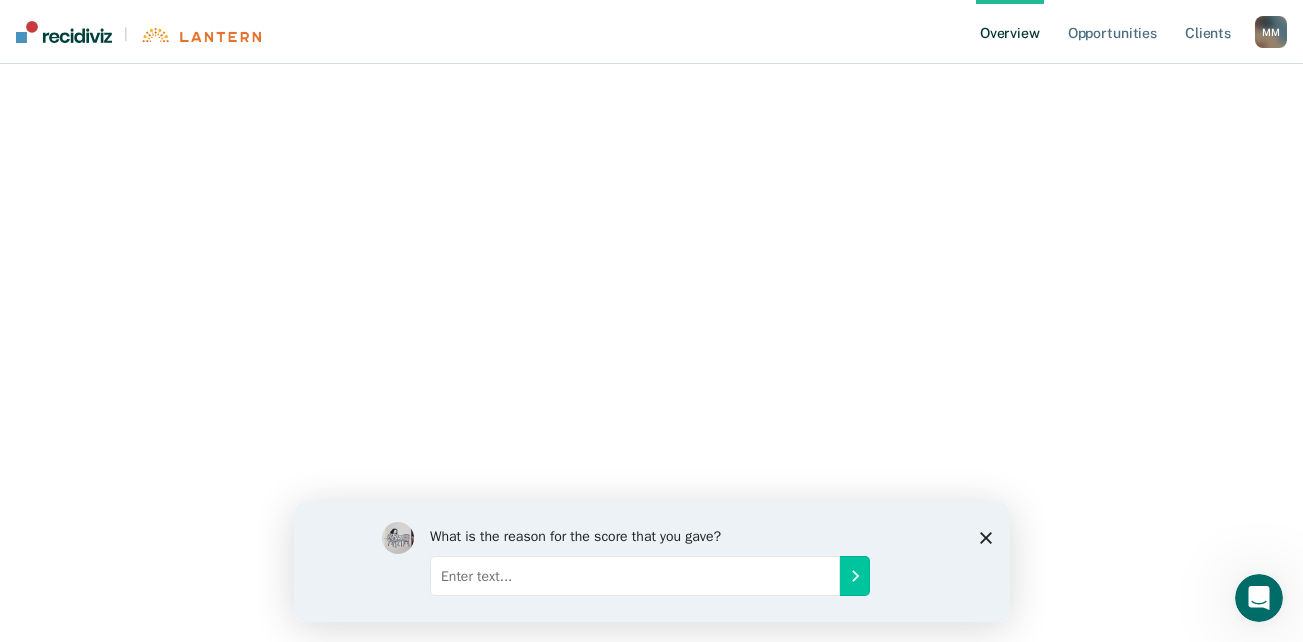 scroll, scrollTop: 0, scrollLeft: 0, axis: both 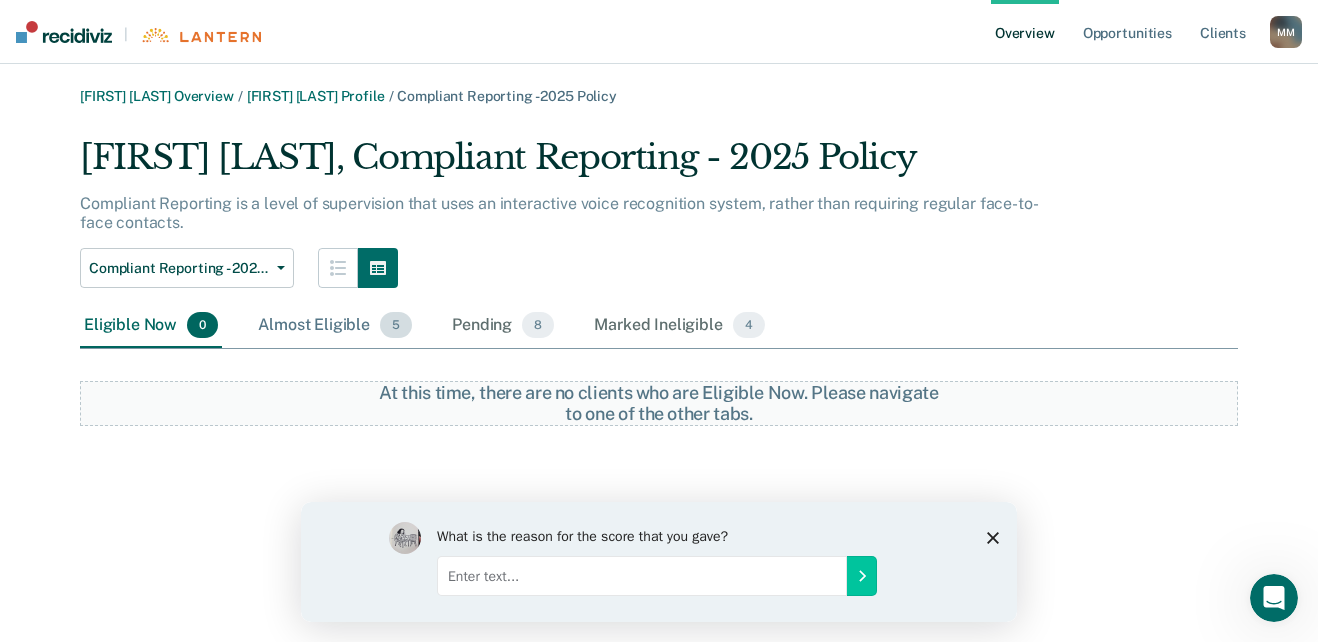 click on "Almost Eligible 5" at bounding box center (335, 326) 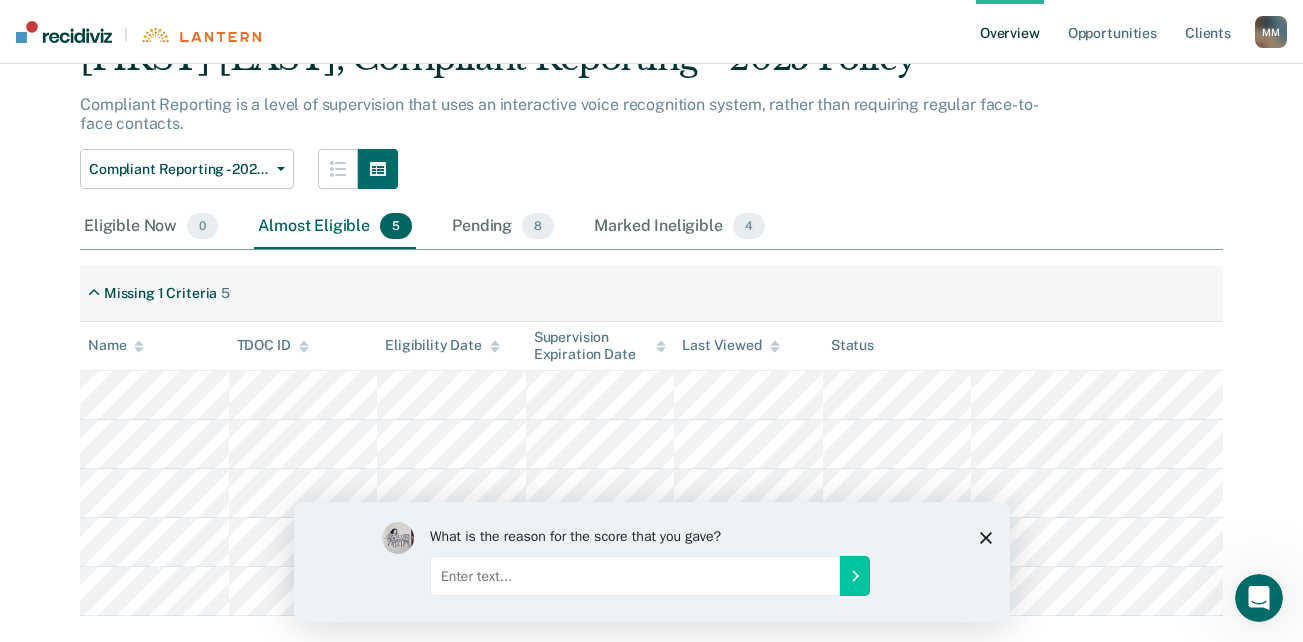 scroll, scrollTop: 137, scrollLeft: 0, axis: vertical 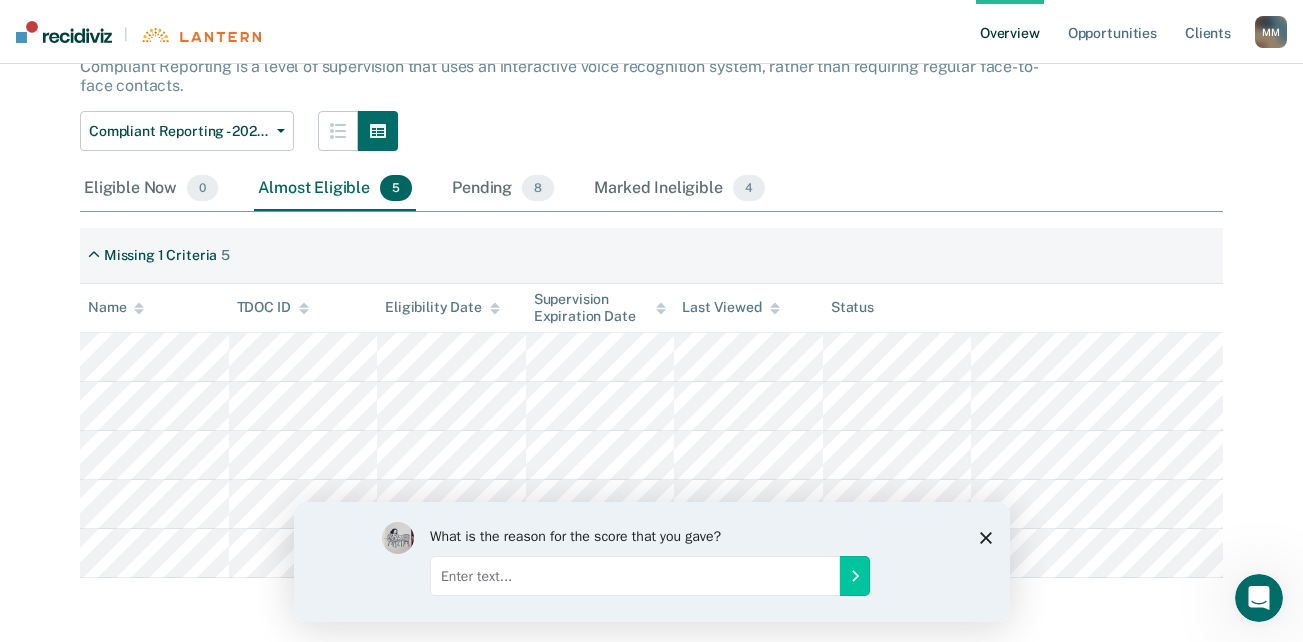 click 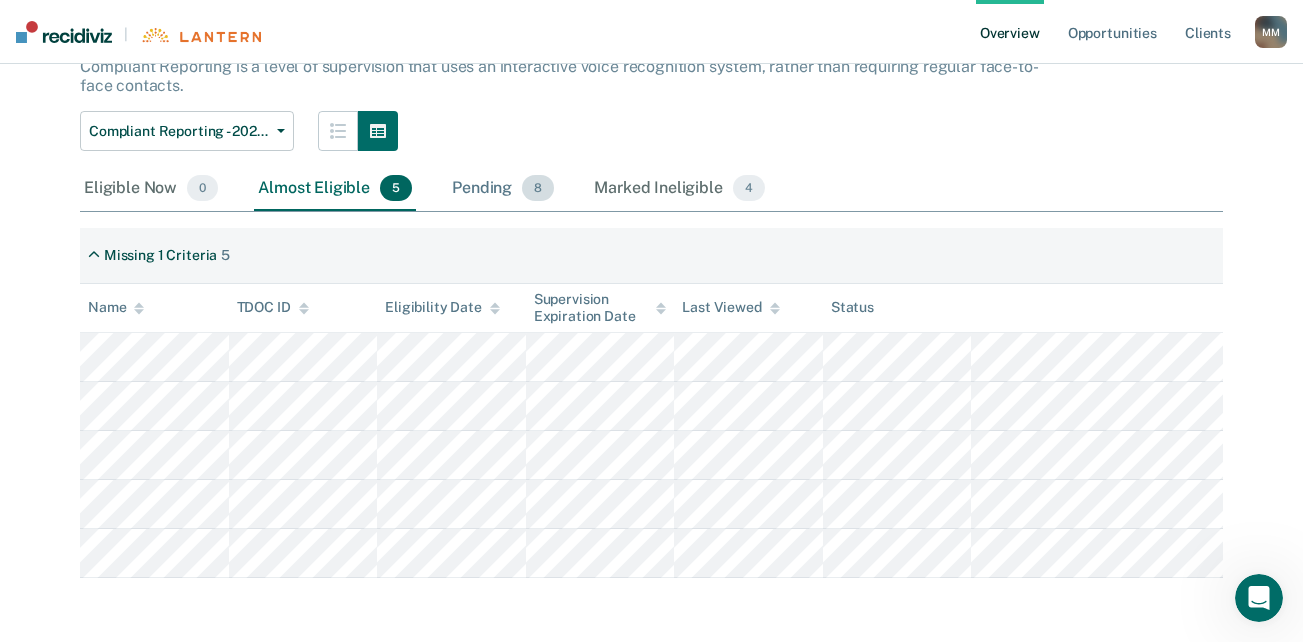 click on "Pending 8" at bounding box center (503, 189) 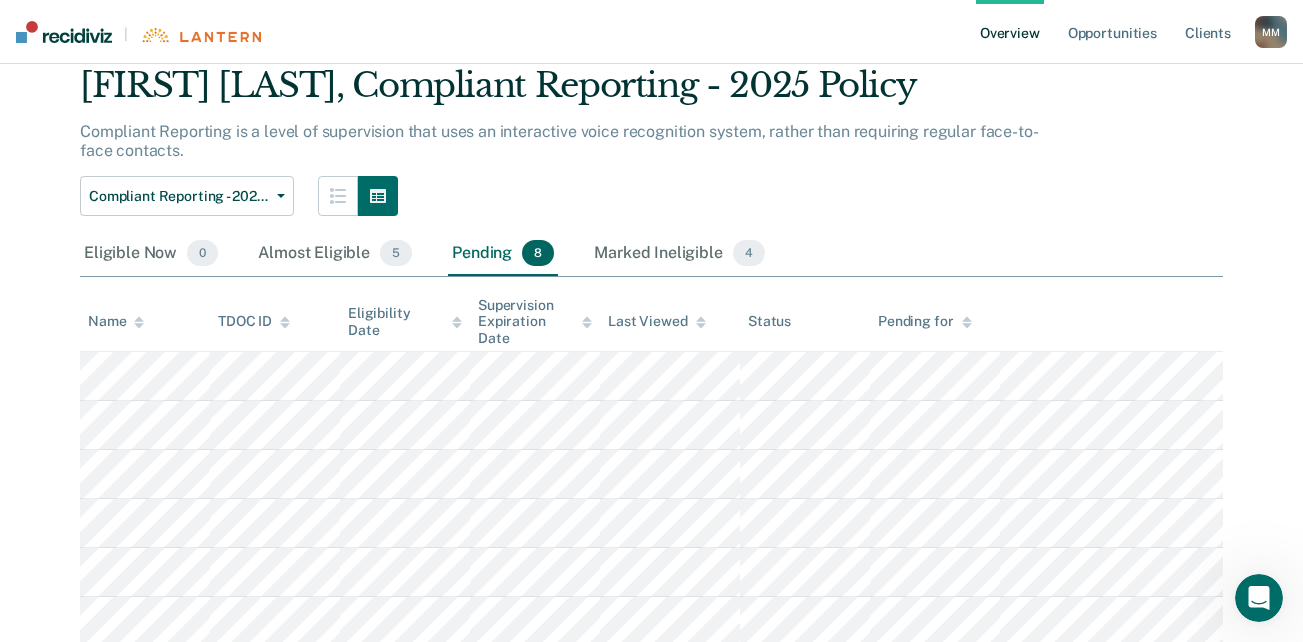 scroll, scrollTop: 37, scrollLeft: 0, axis: vertical 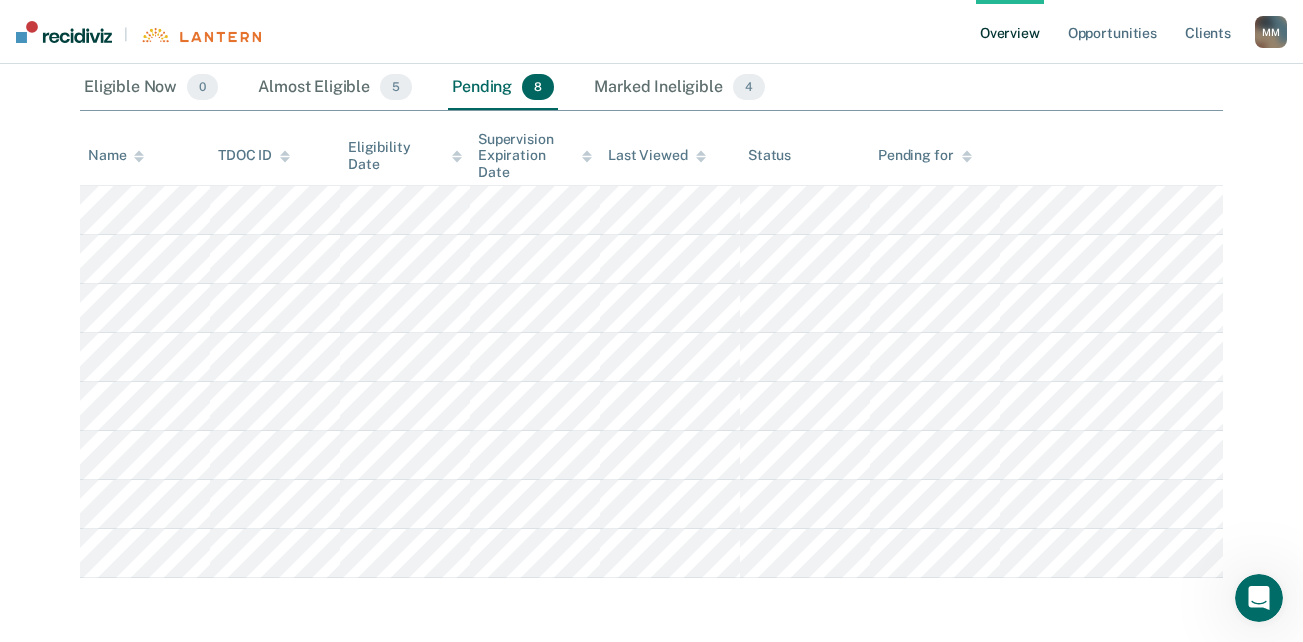 click on "Marked Ineligible 4" at bounding box center [679, 88] 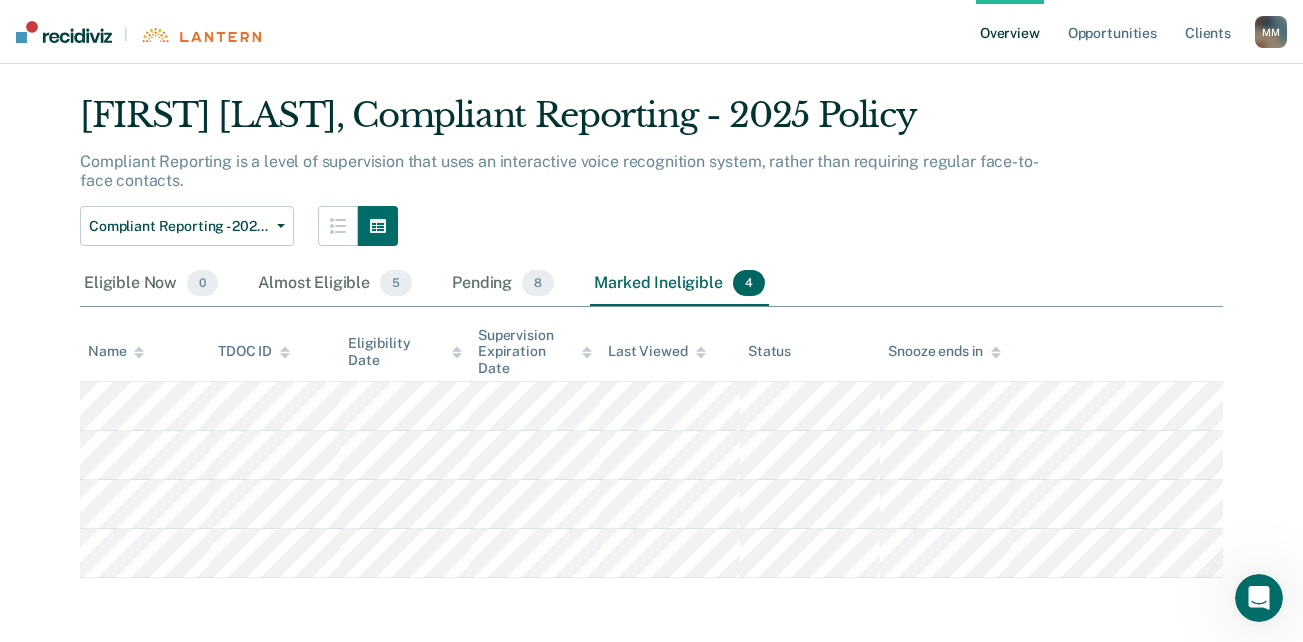 scroll, scrollTop: 42, scrollLeft: 0, axis: vertical 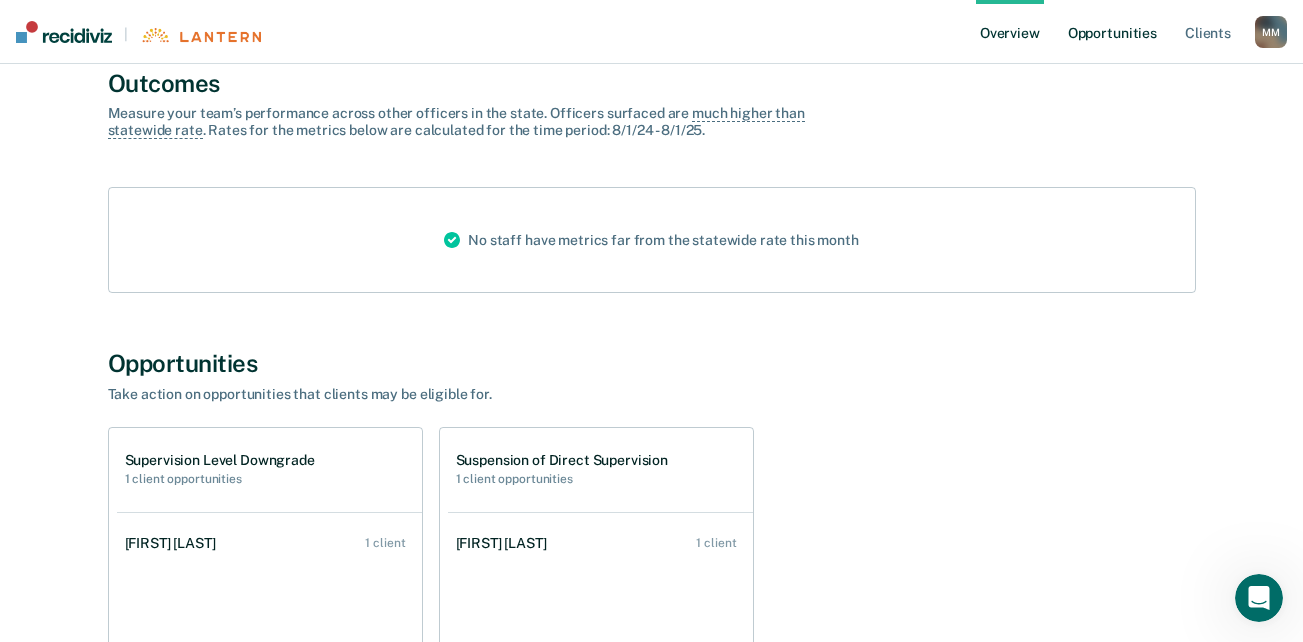 click on "Opportunities" at bounding box center (1112, 32) 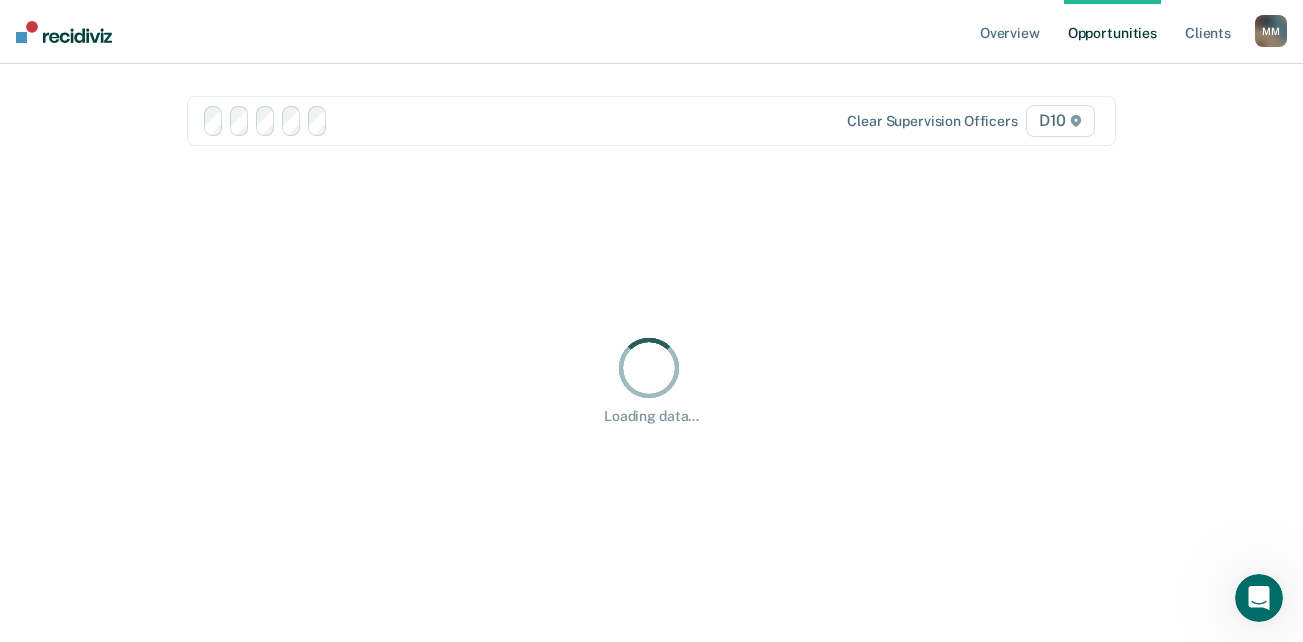 scroll, scrollTop: 0, scrollLeft: 0, axis: both 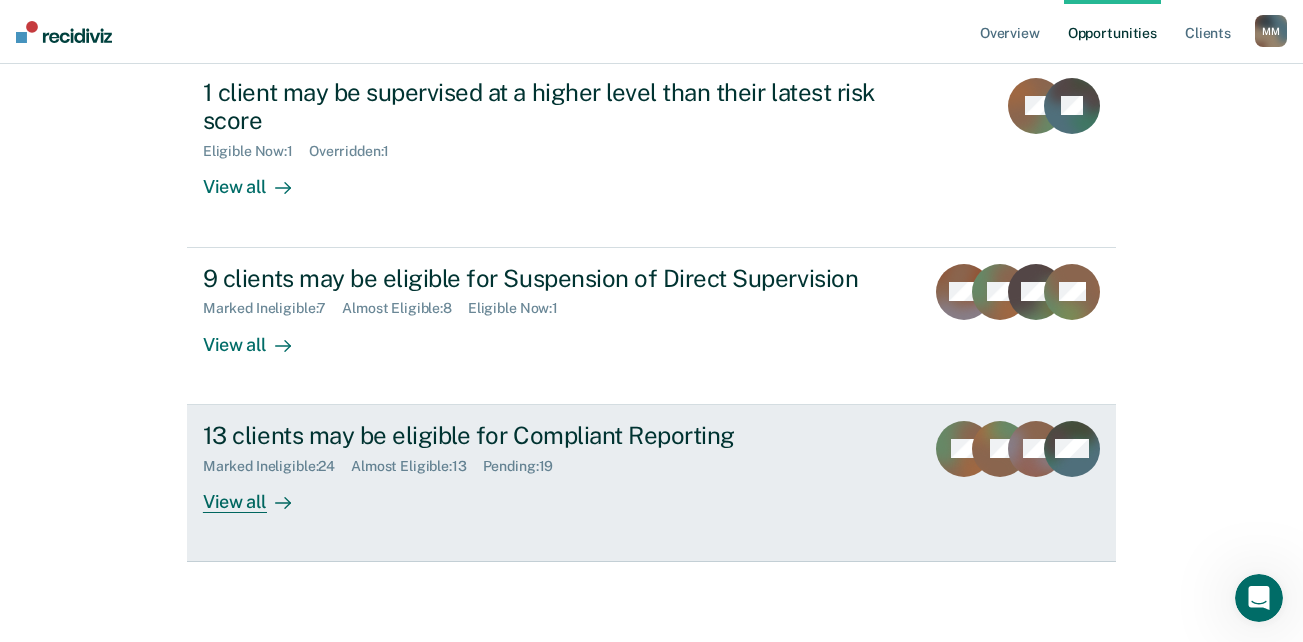 click on "View all" at bounding box center (259, 493) 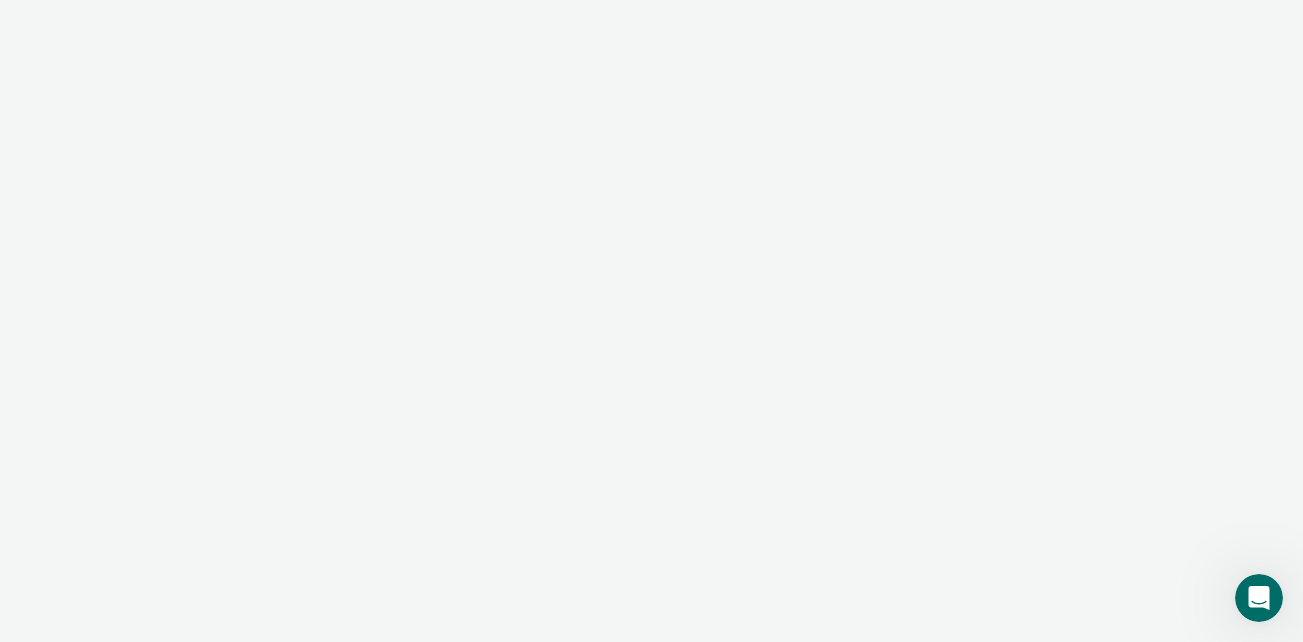 scroll, scrollTop: 0, scrollLeft: 0, axis: both 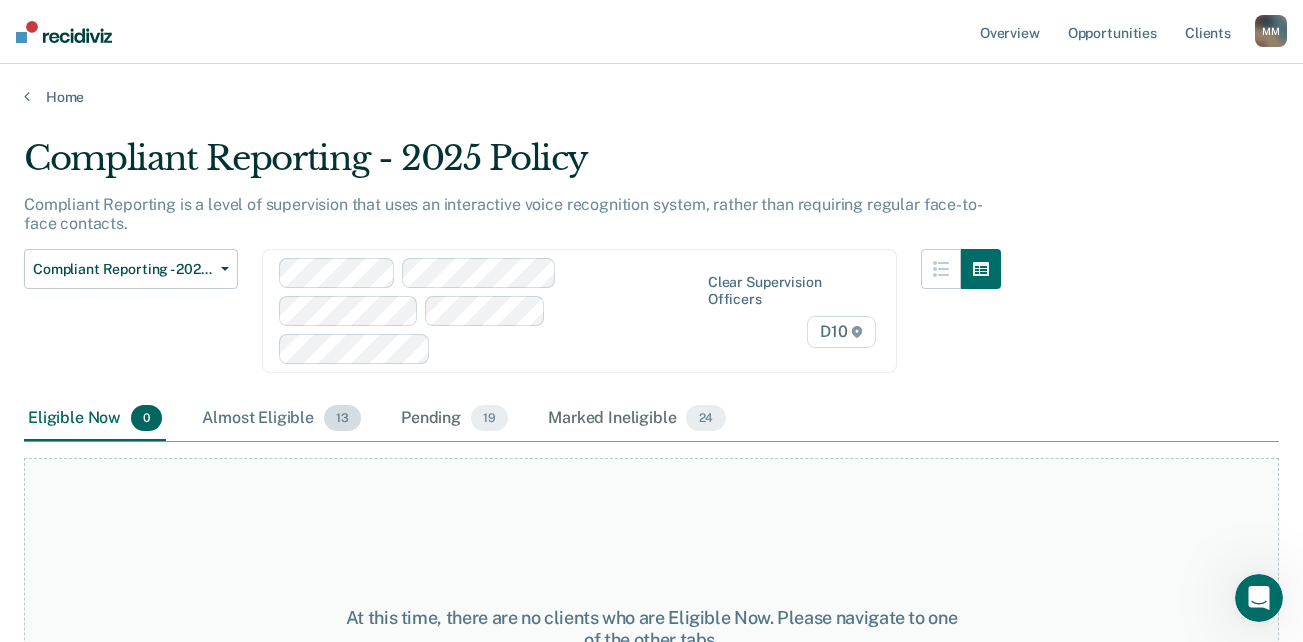 click on "Almost Eligible 13" at bounding box center (281, 419) 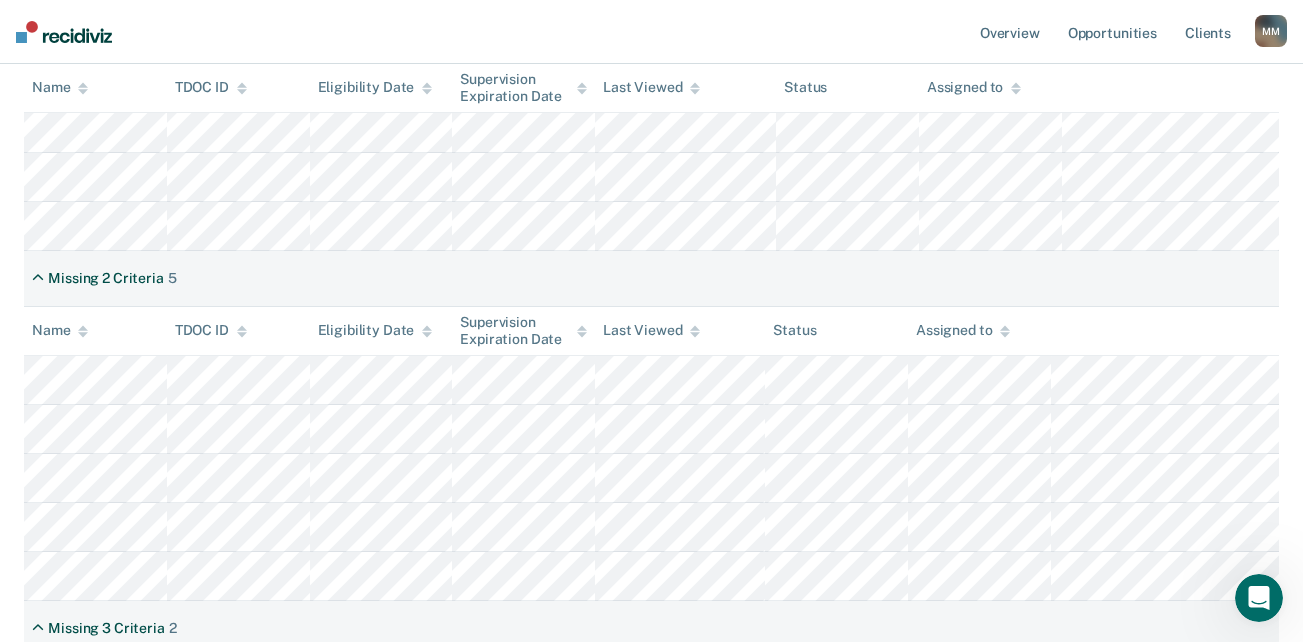 scroll, scrollTop: 601, scrollLeft: 0, axis: vertical 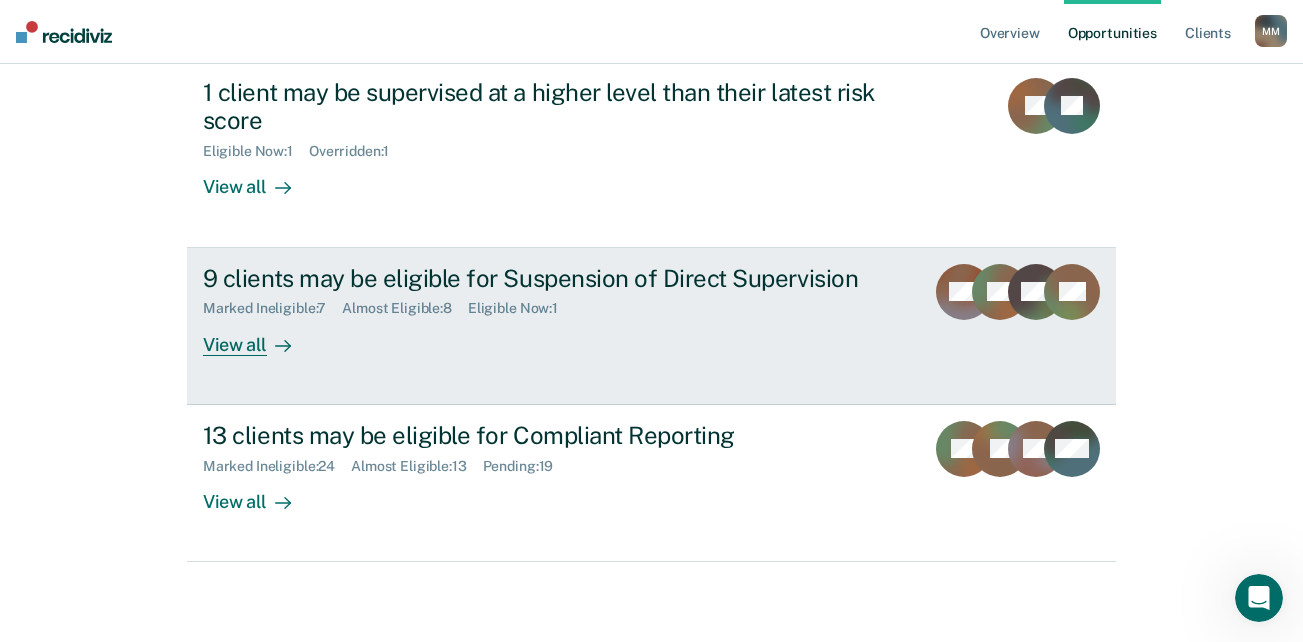click on "View all" at bounding box center [259, 336] 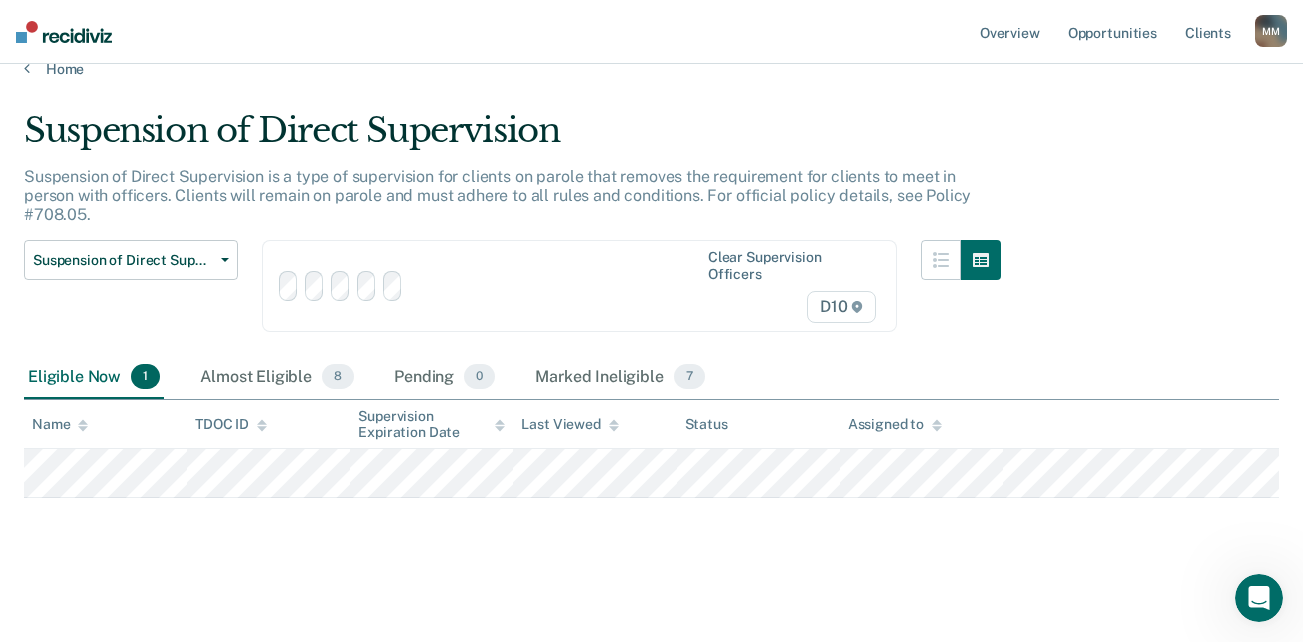 scroll, scrollTop: 0, scrollLeft: 0, axis: both 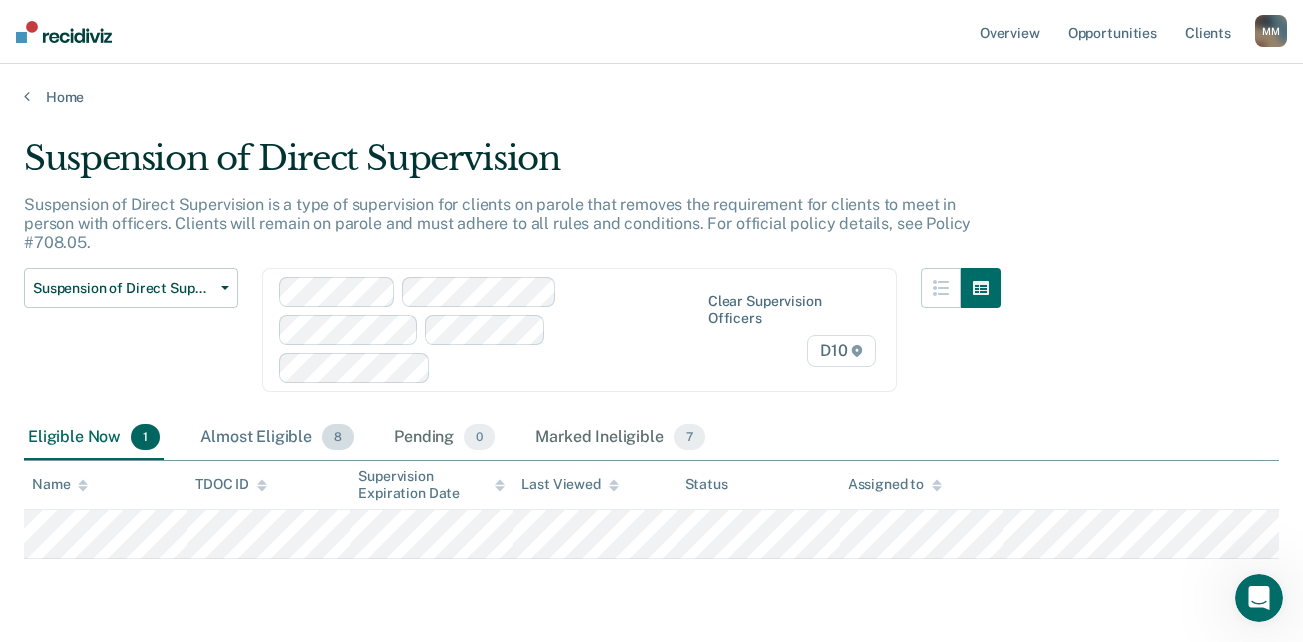 click on "Almost Eligible 8" at bounding box center [277, 438] 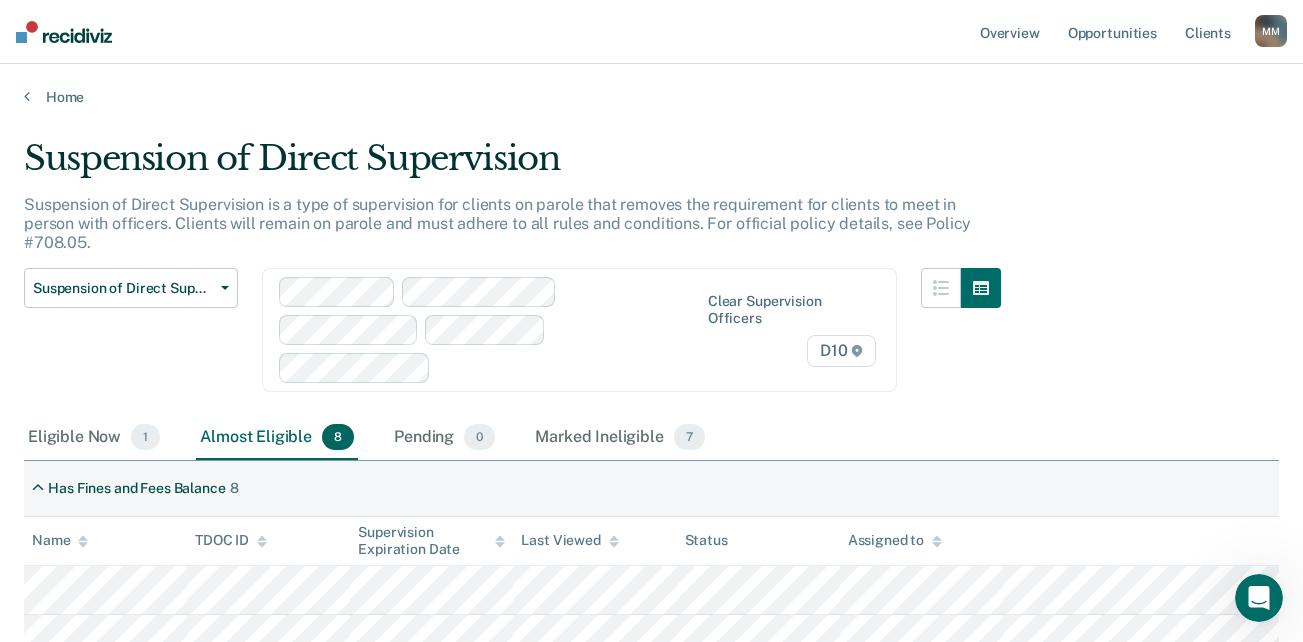 scroll, scrollTop: 408, scrollLeft: 0, axis: vertical 